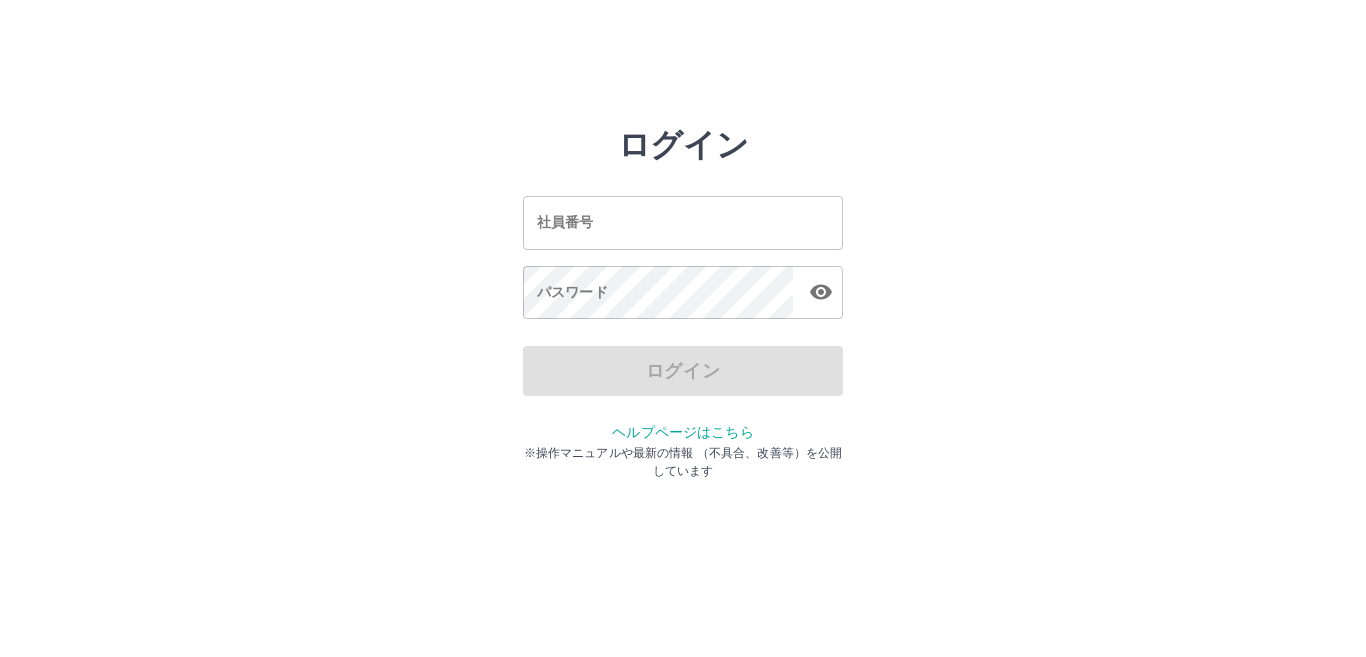 scroll, scrollTop: 0, scrollLeft: 0, axis: both 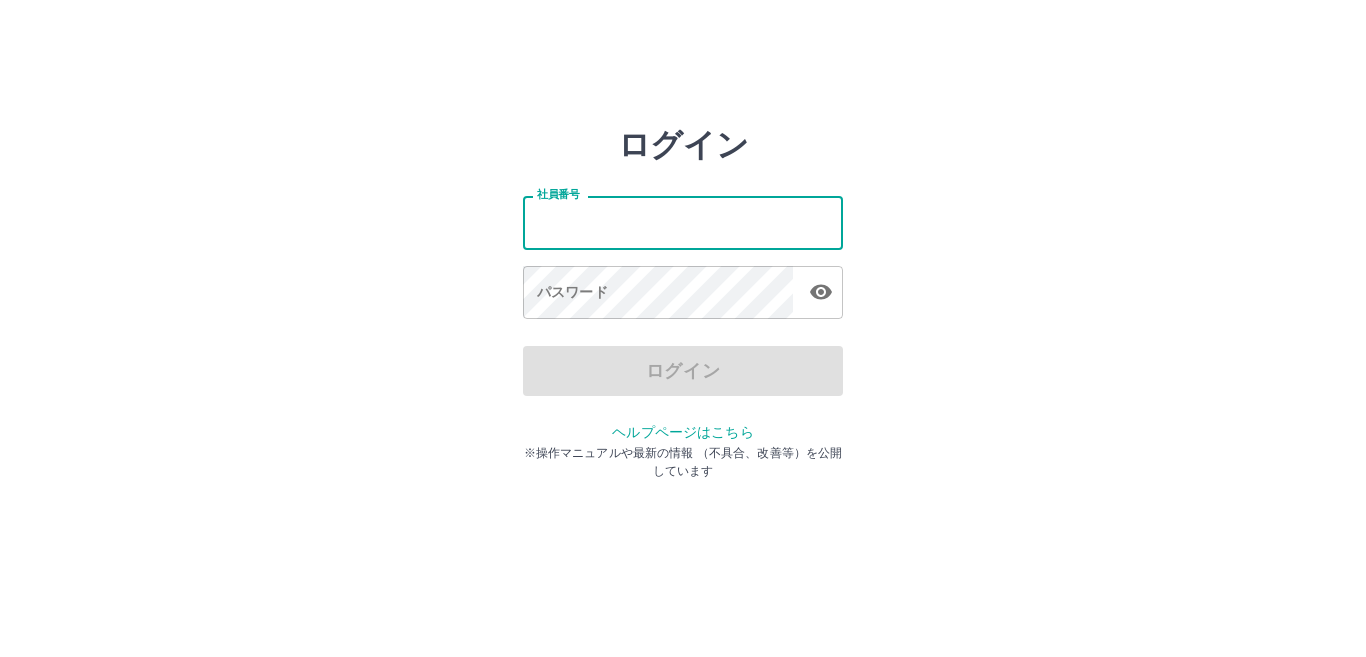 click on "社員番号" at bounding box center [683, 222] 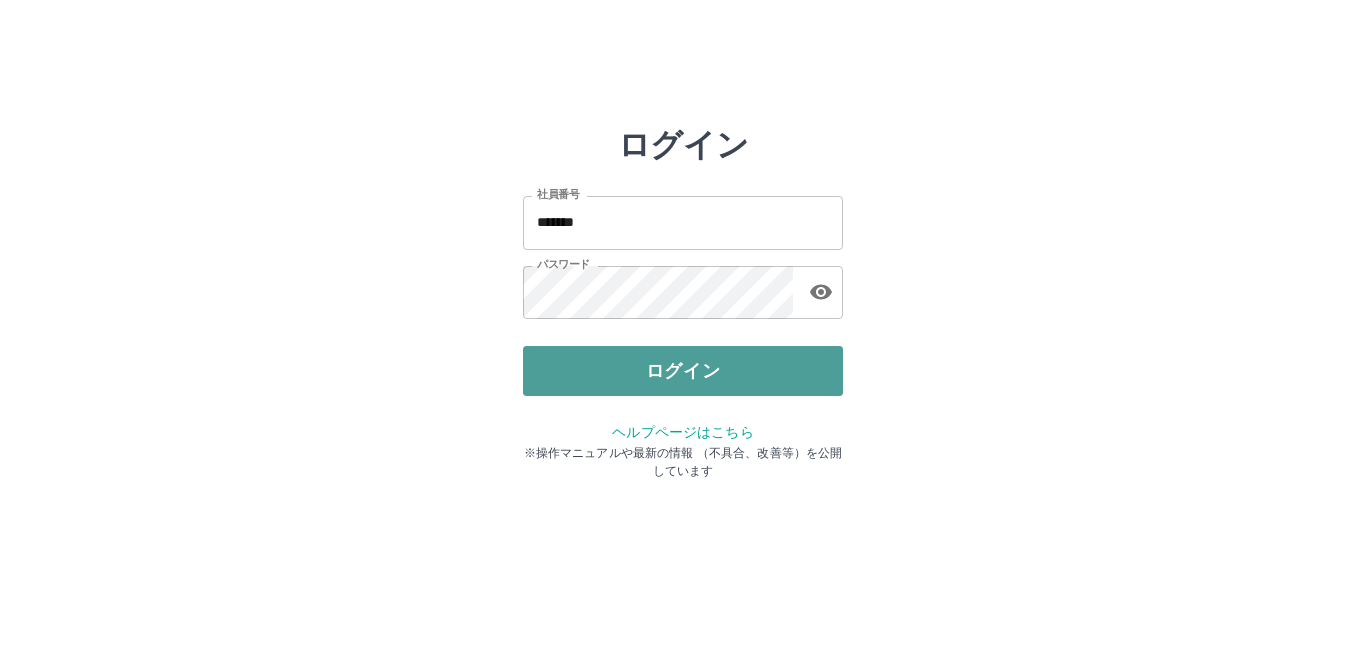 click on "ログイン" at bounding box center [683, 371] 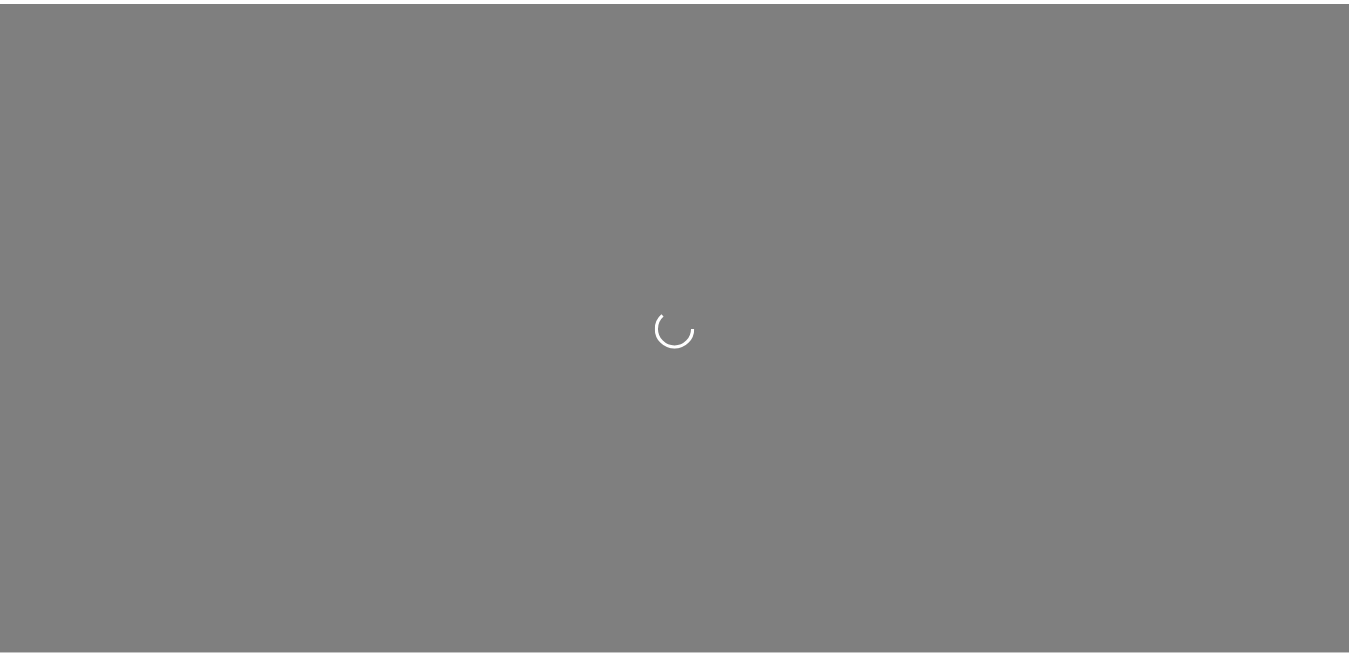 scroll, scrollTop: 0, scrollLeft: 0, axis: both 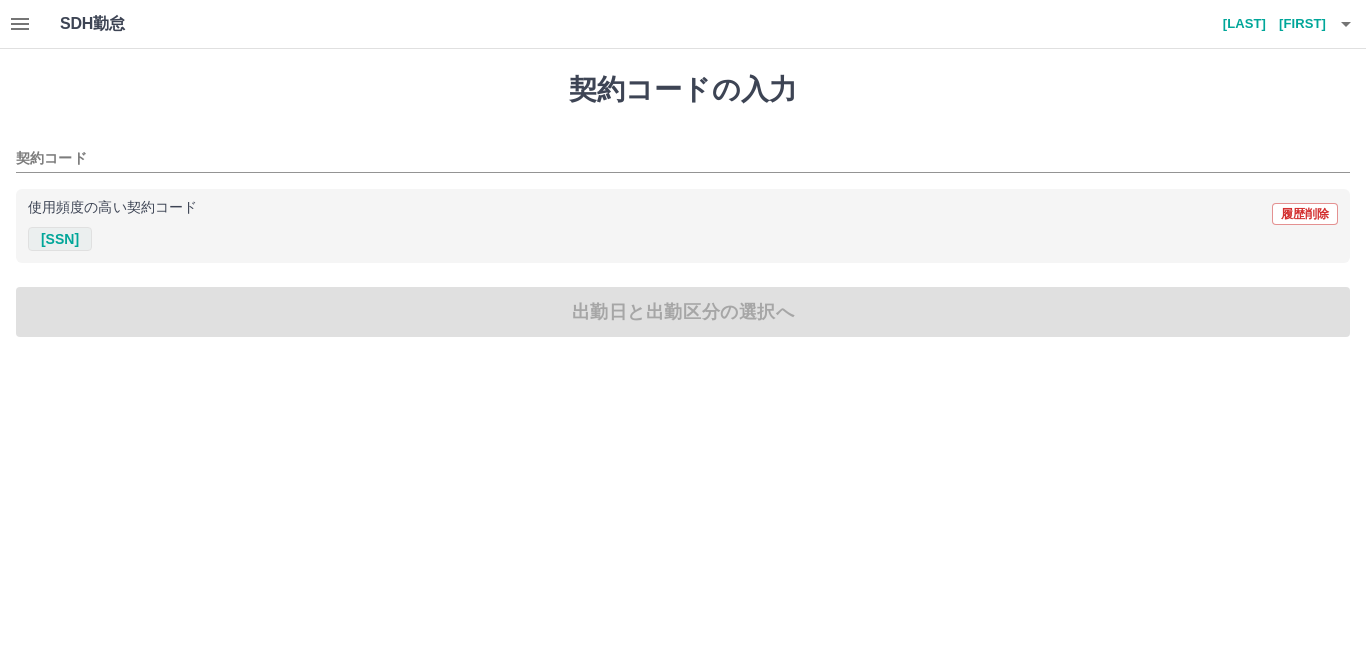 click on "42031009" at bounding box center [60, 239] 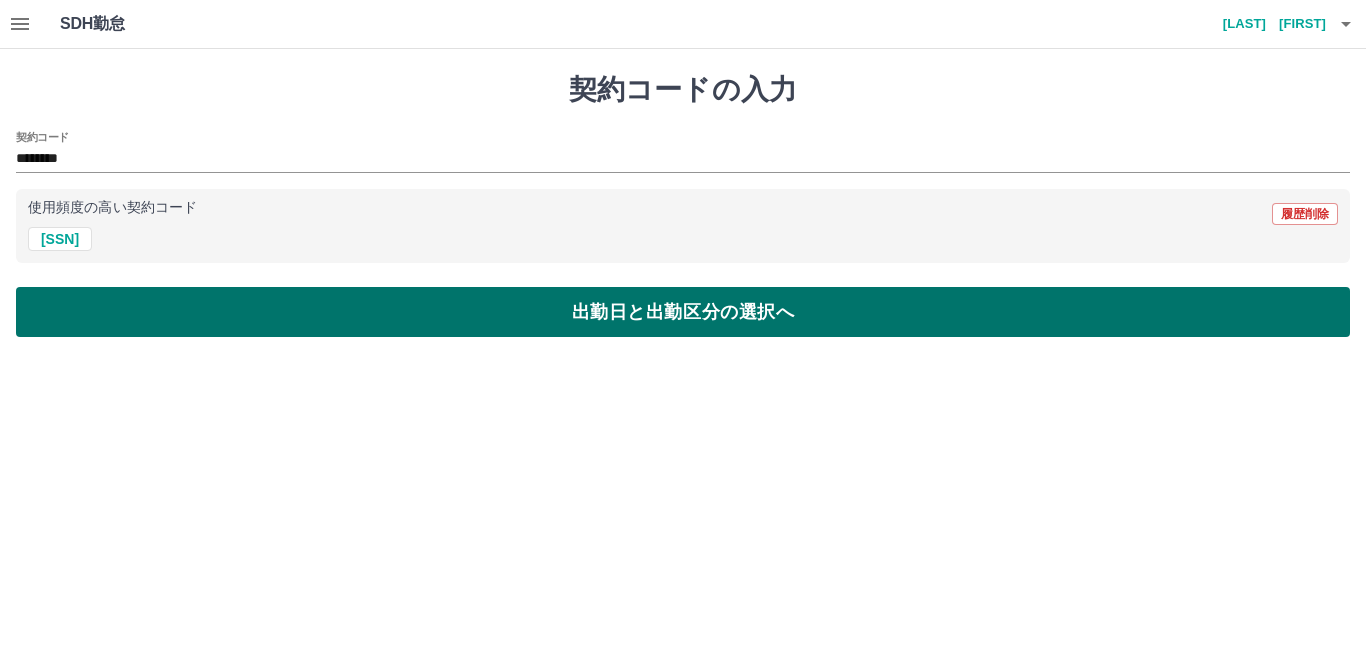 click on "出勤日と出勤区分の選択へ" at bounding box center (683, 312) 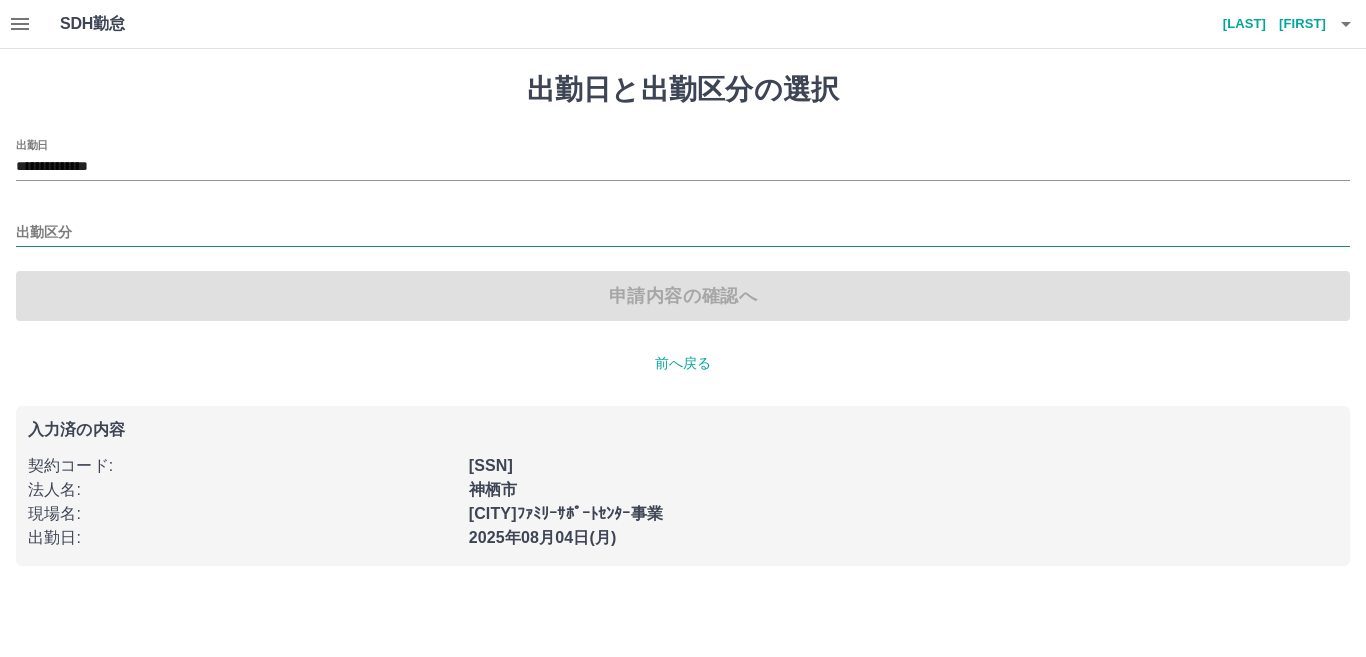 click on "出勤区分" at bounding box center (683, 233) 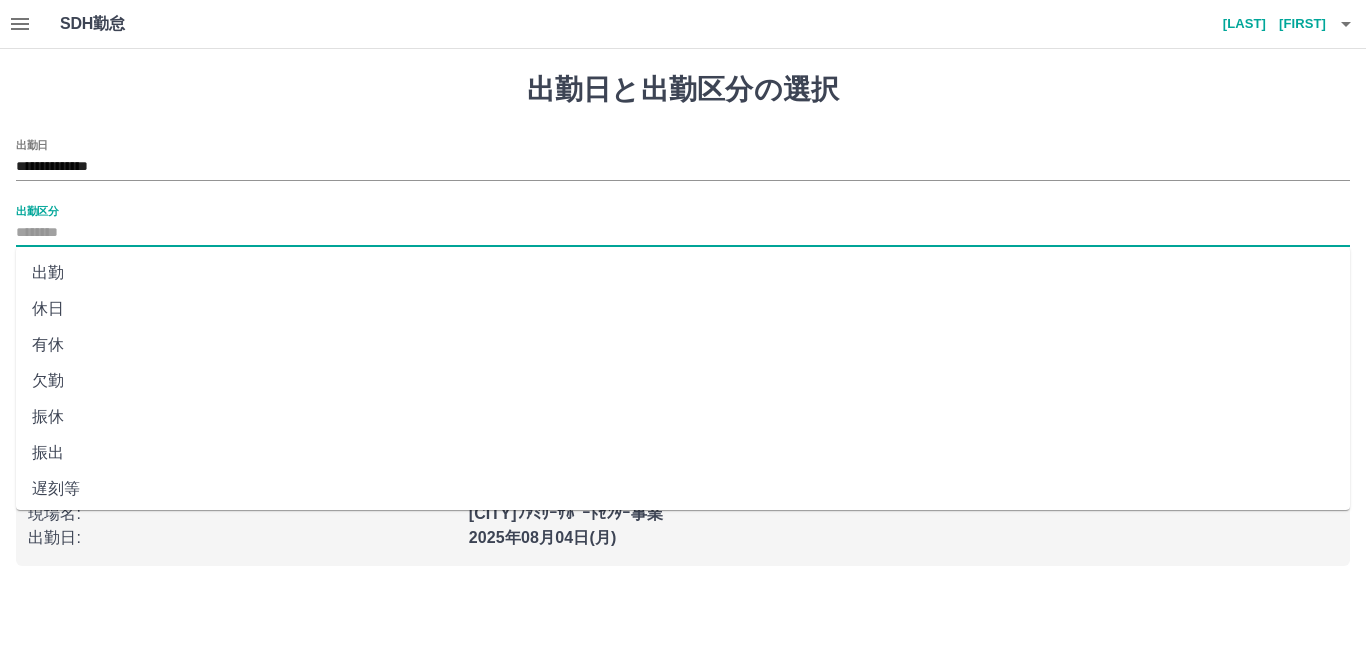 click on "出勤" at bounding box center [683, 273] 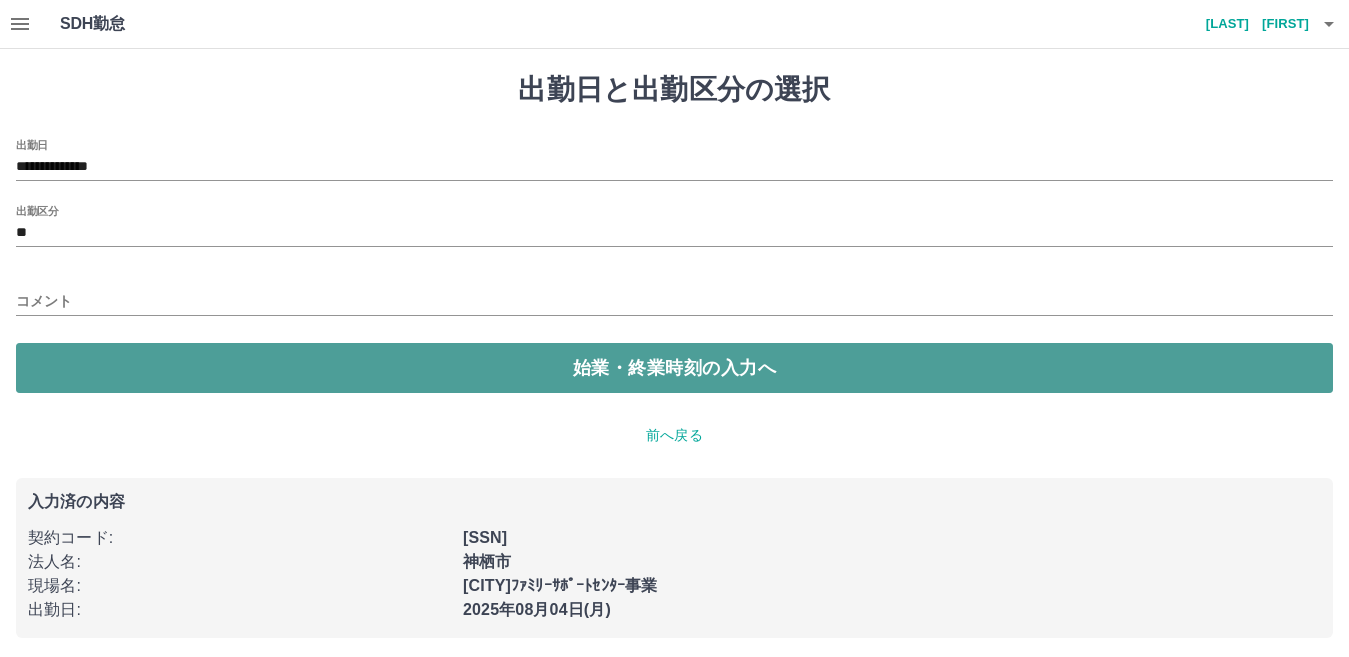 click on "始業・終業時刻の入力へ" at bounding box center [674, 368] 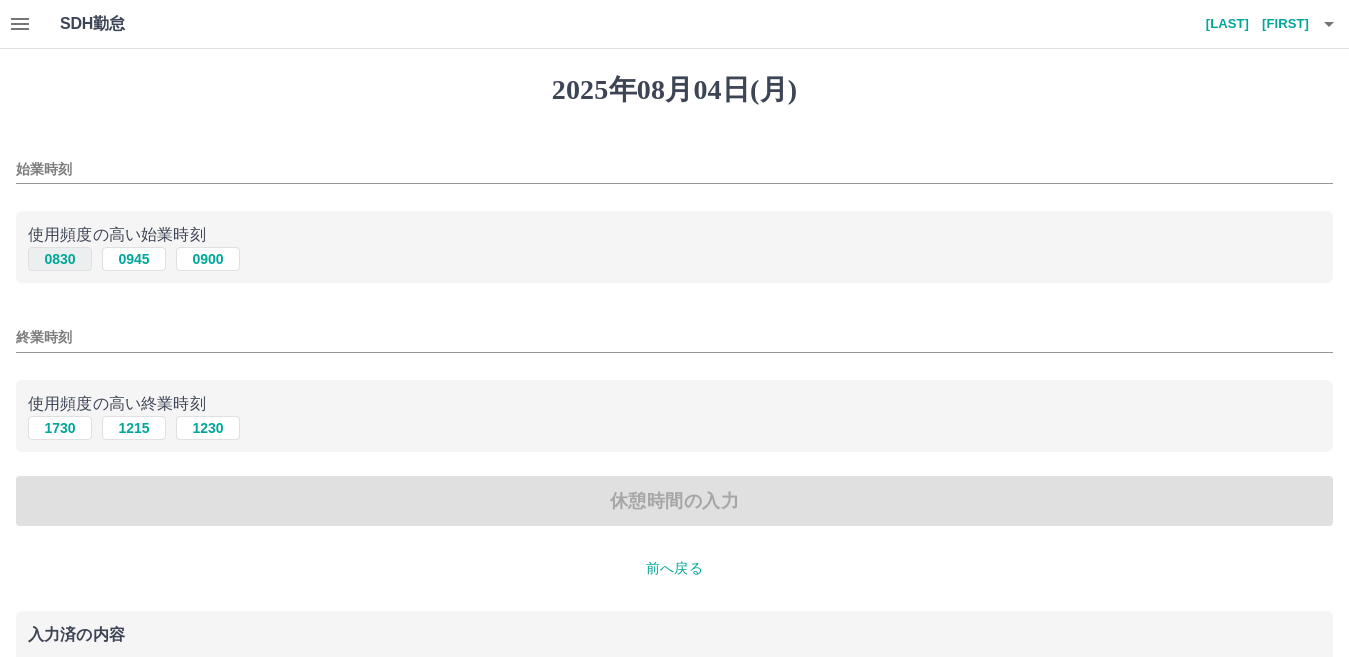 click on "0830" at bounding box center (60, 259) 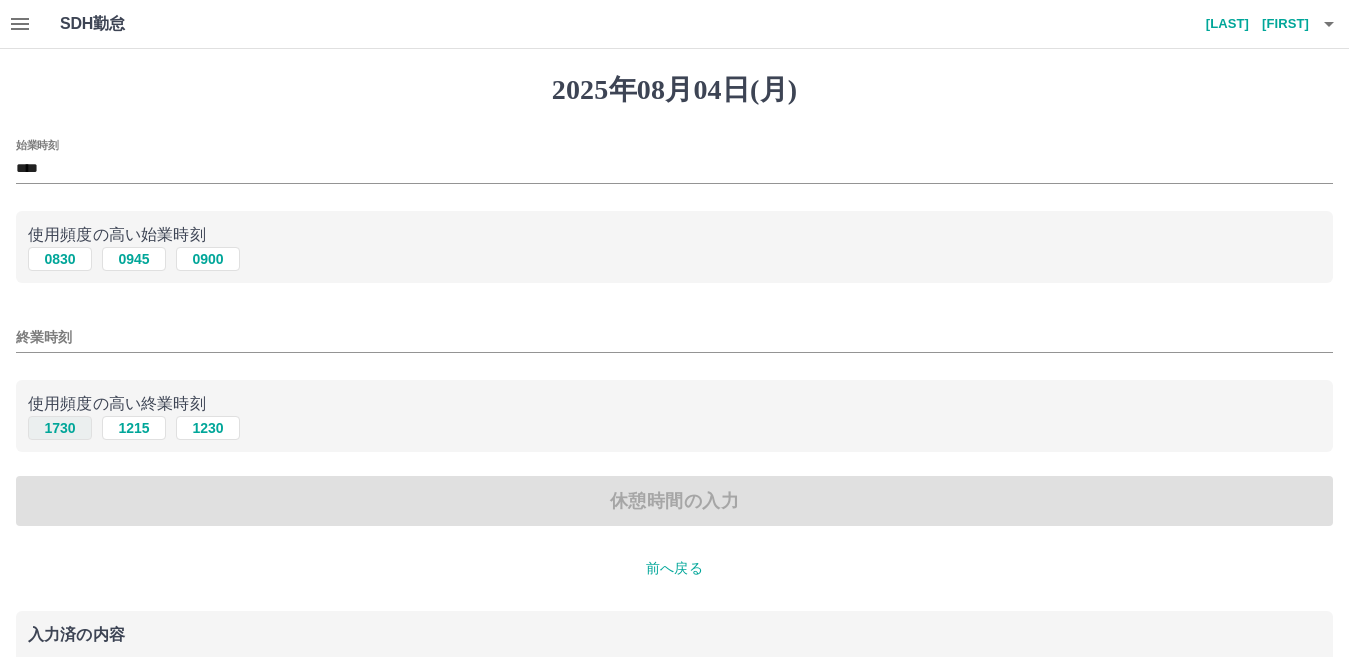 click on "1730" at bounding box center (60, 428) 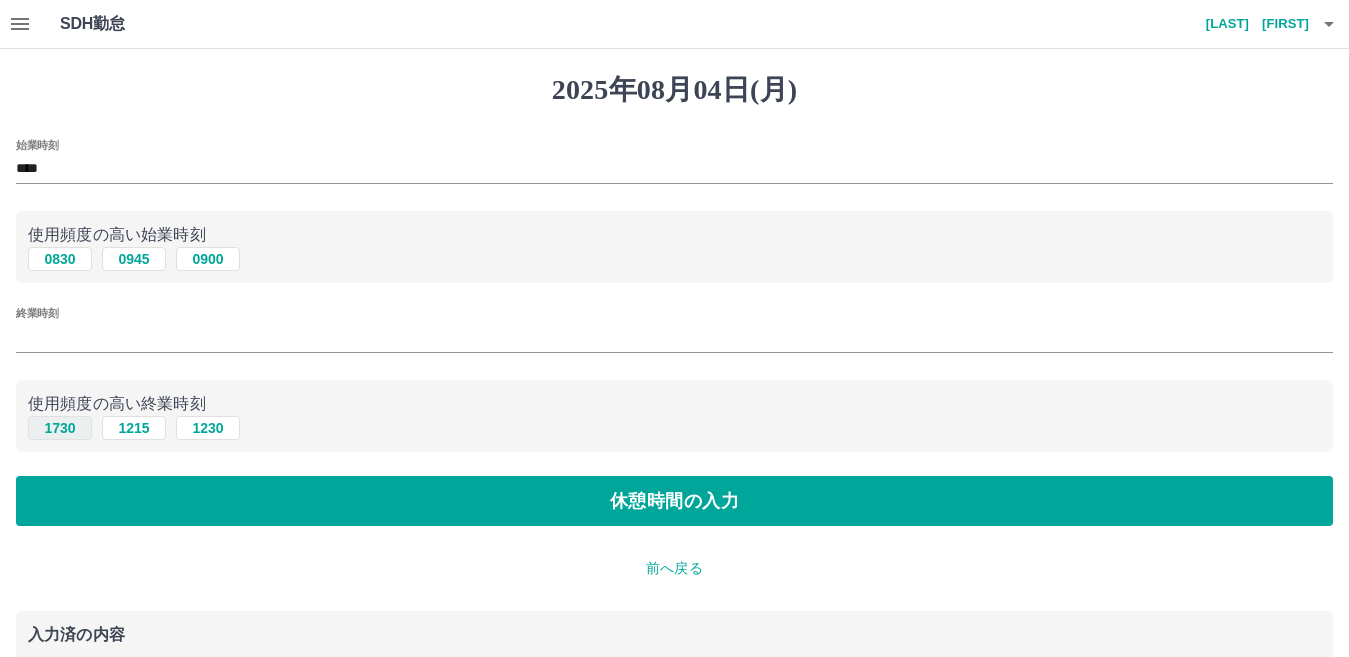 type on "****" 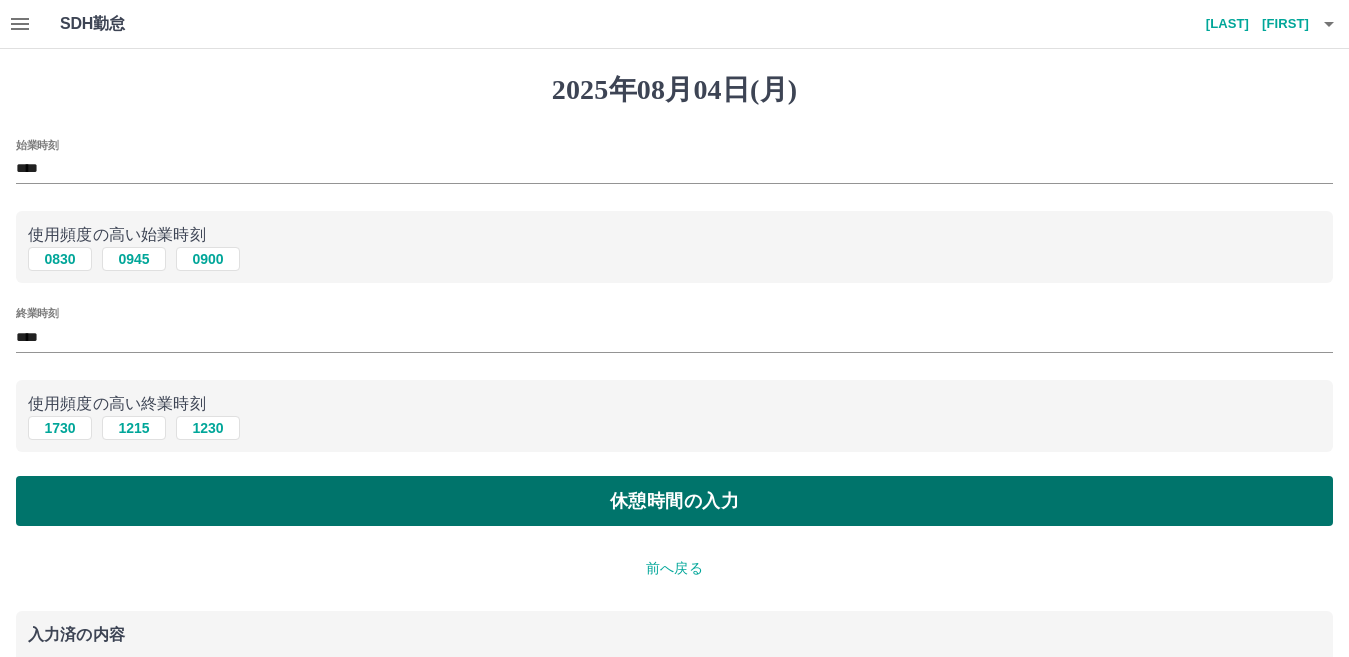 click on "休憩時間の入力" at bounding box center (674, 501) 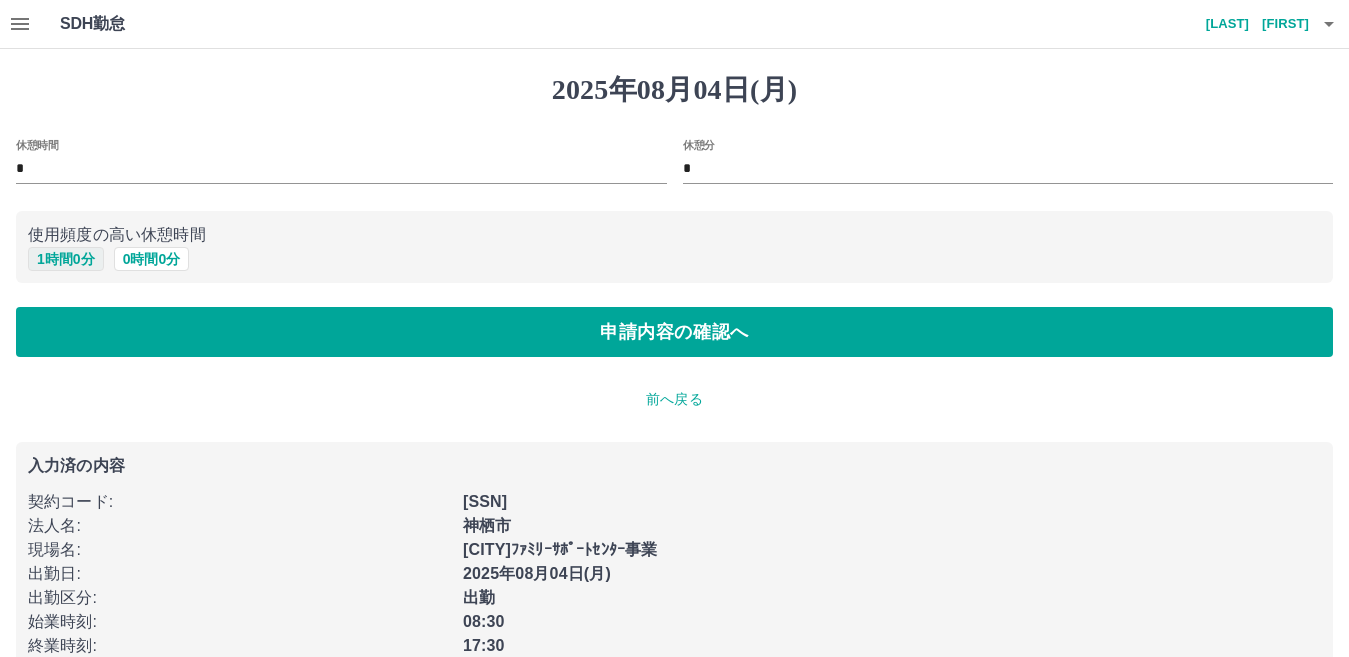 click on "1 時間 0 分" at bounding box center (66, 259) 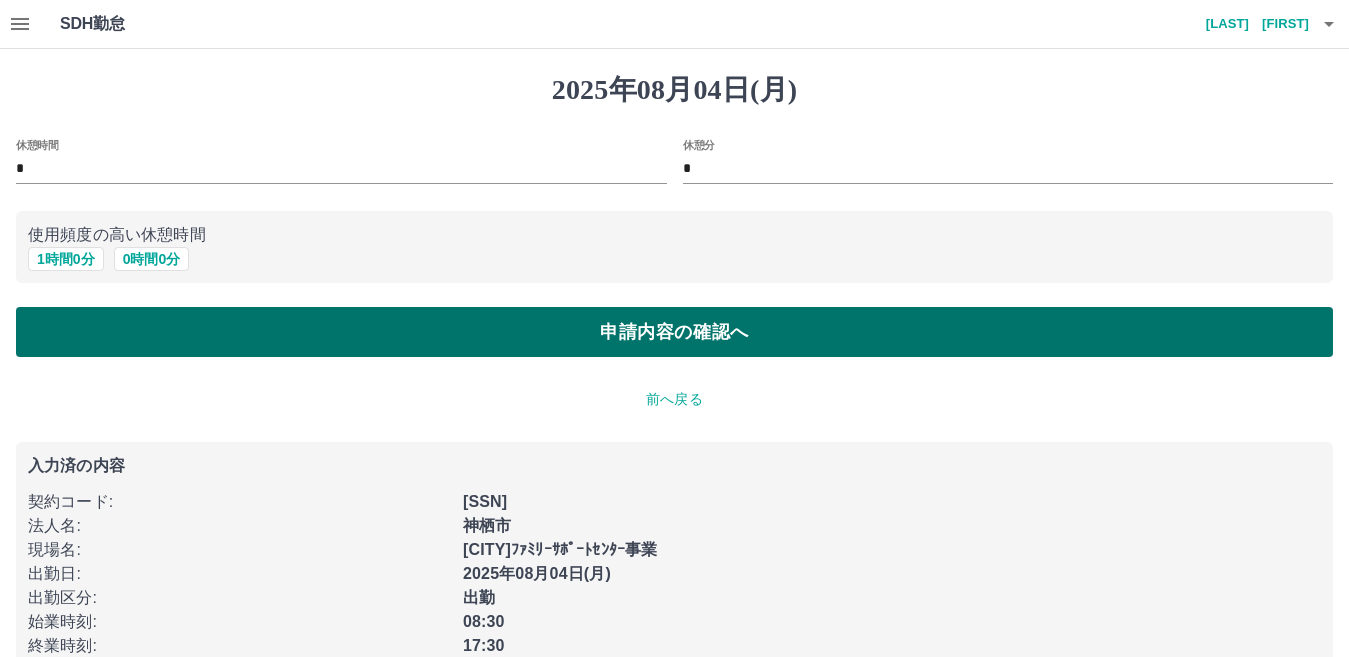 click on "申請内容の確認へ" at bounding box center [674, 332] 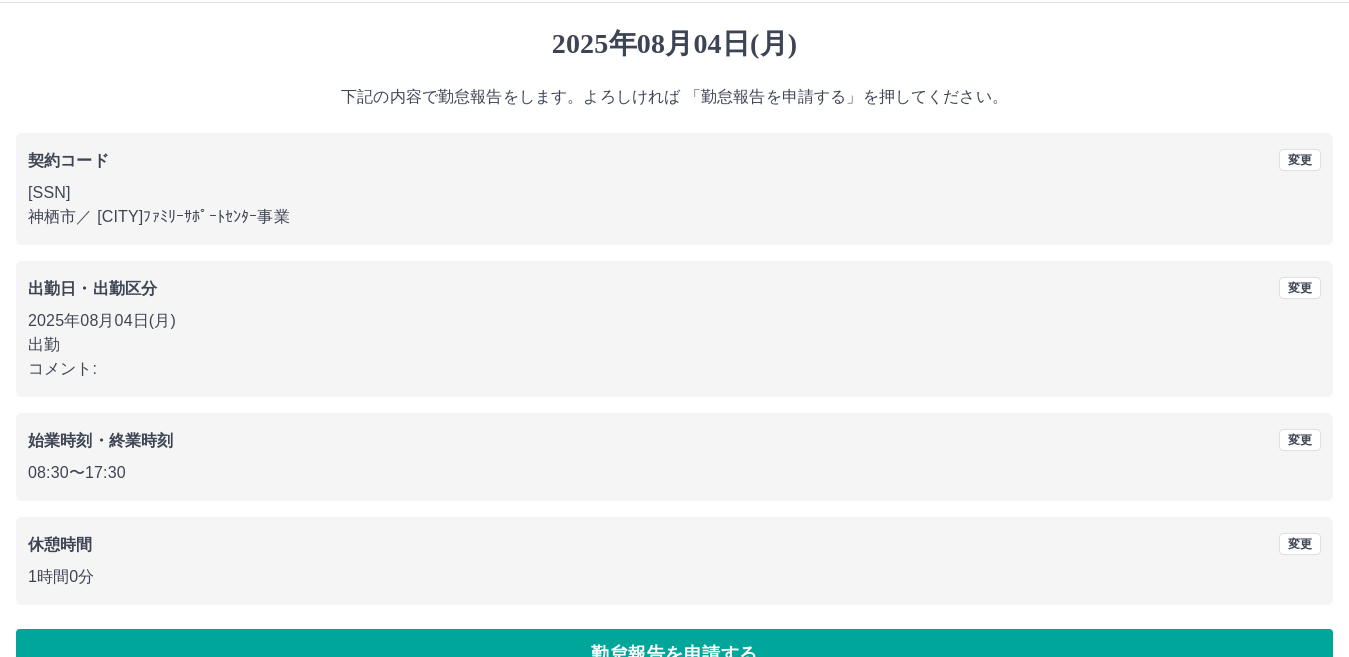 scroll, scrollTop: 92, scrollLeft: 0, axis: vertical 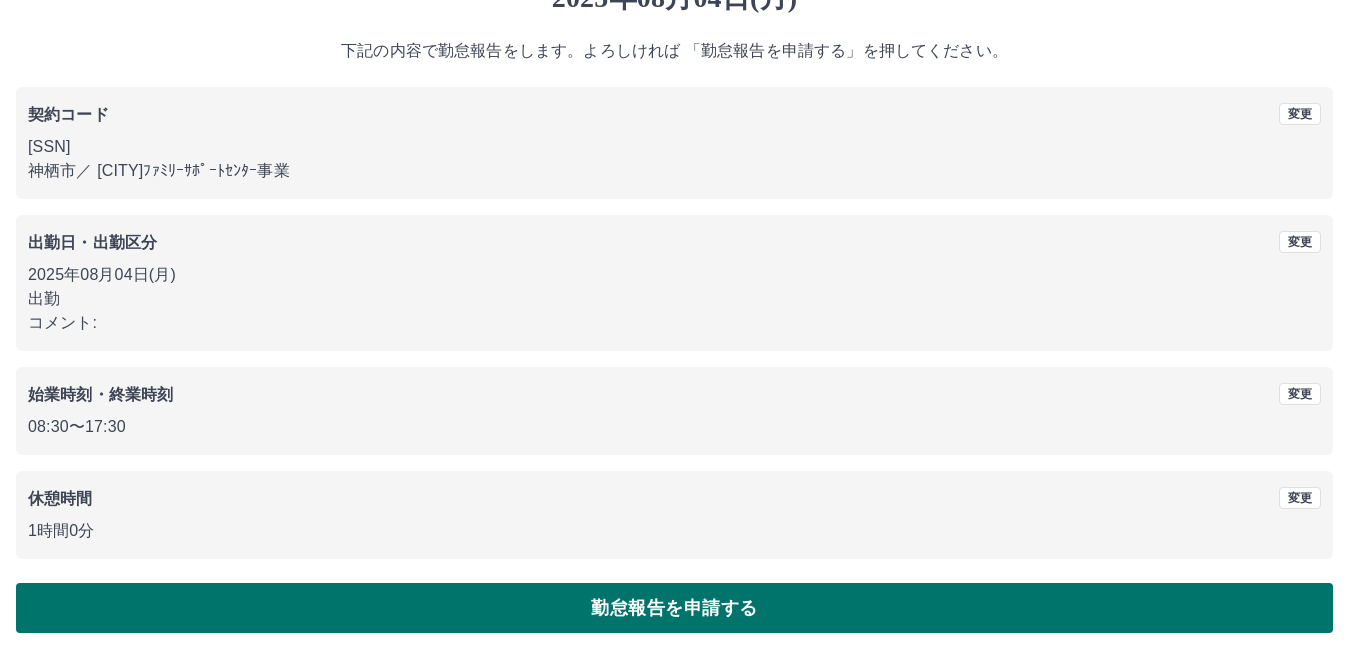 click on "勤怠報告を申請する" at bounding box center (674, 608) 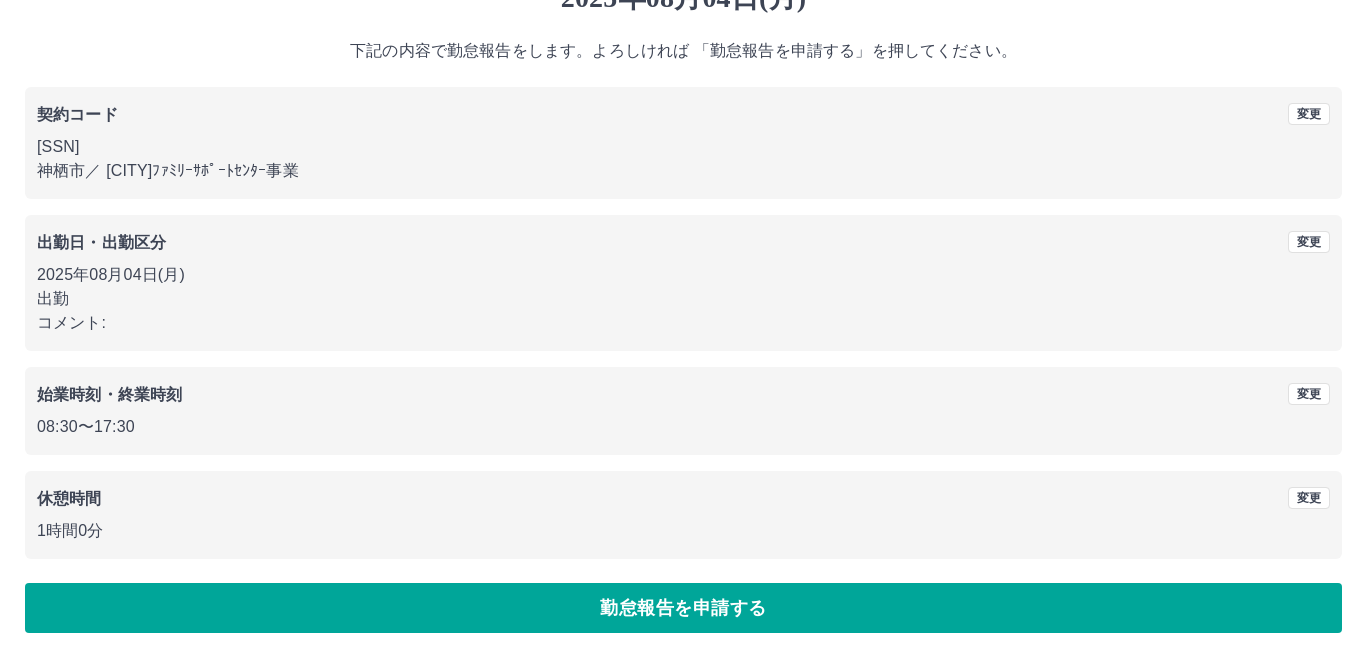 scroll, scrollTop: 0, scrollLeft: 0, axis: both 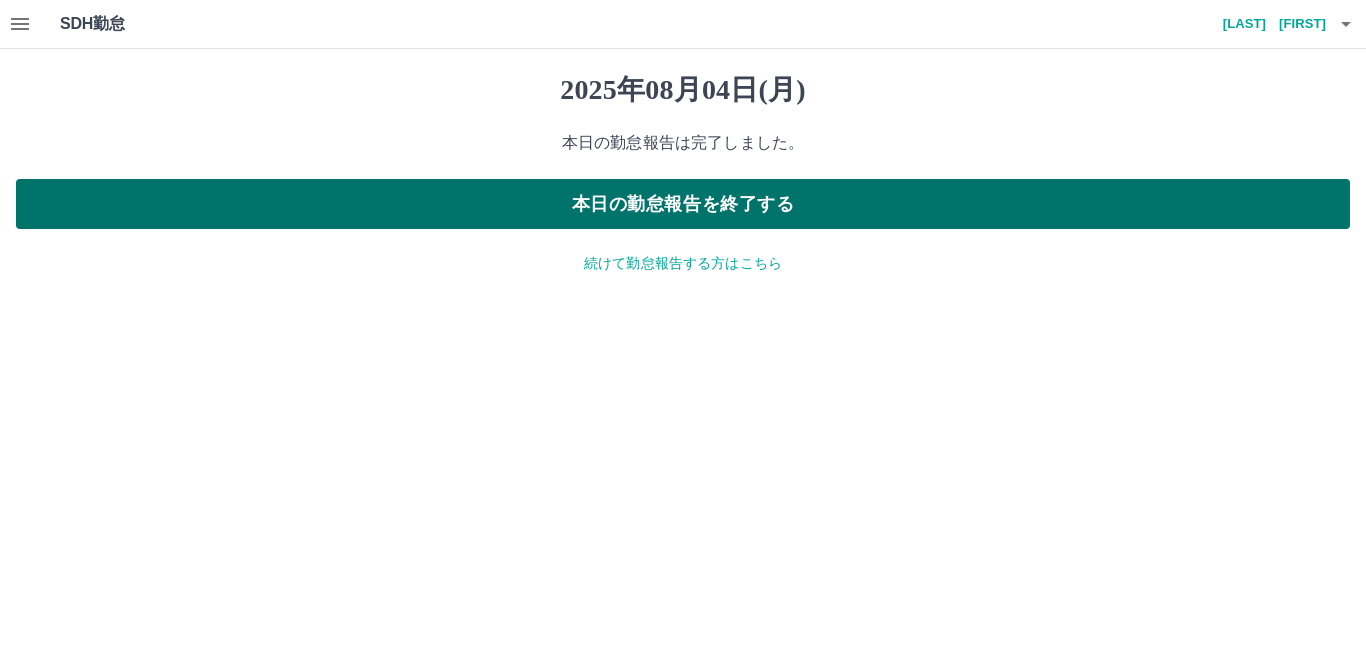 click on "本日の勤怠報告を終了する" at bounding box center (683, 204) 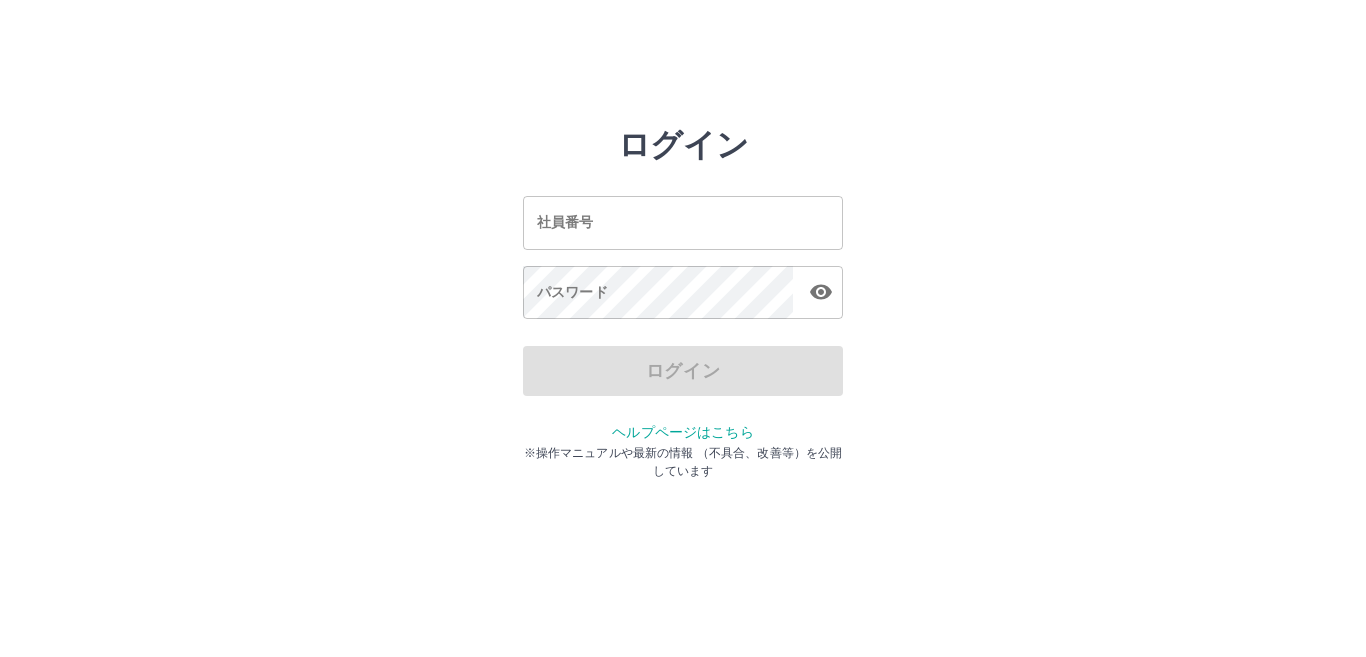 scroll, scrollTop: 0, scrollLeft: 0, axis: both 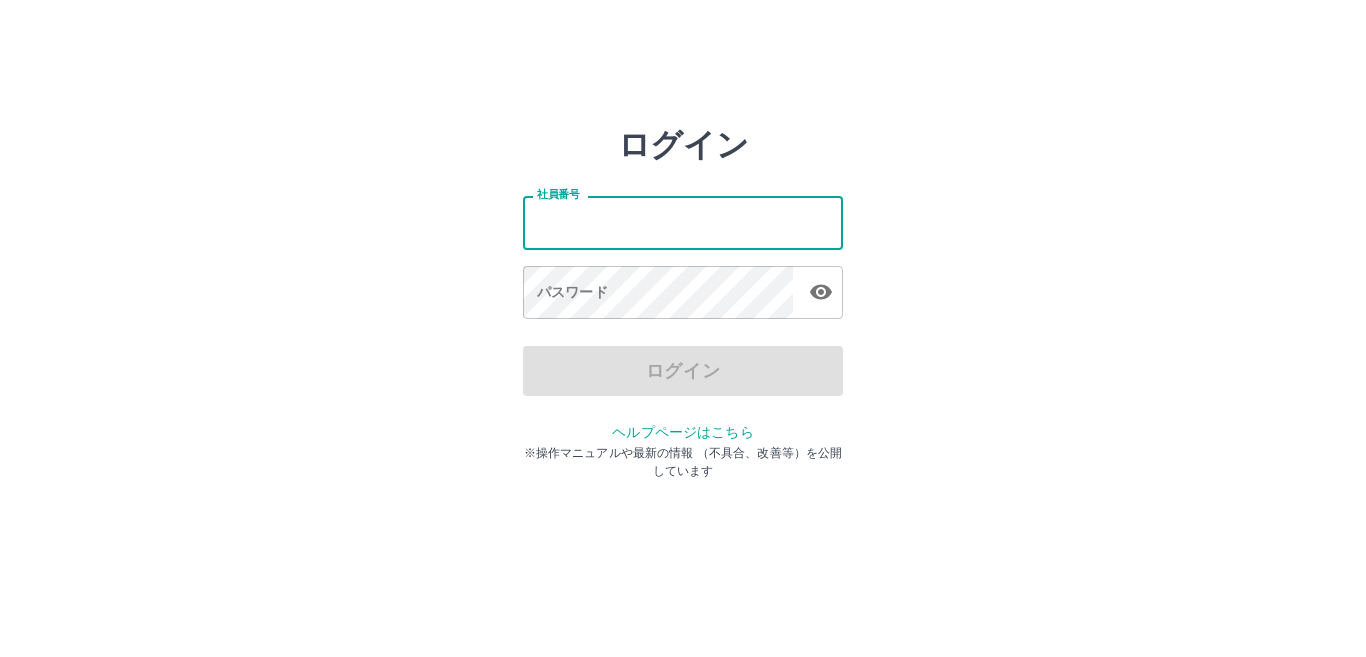 type on "*******" 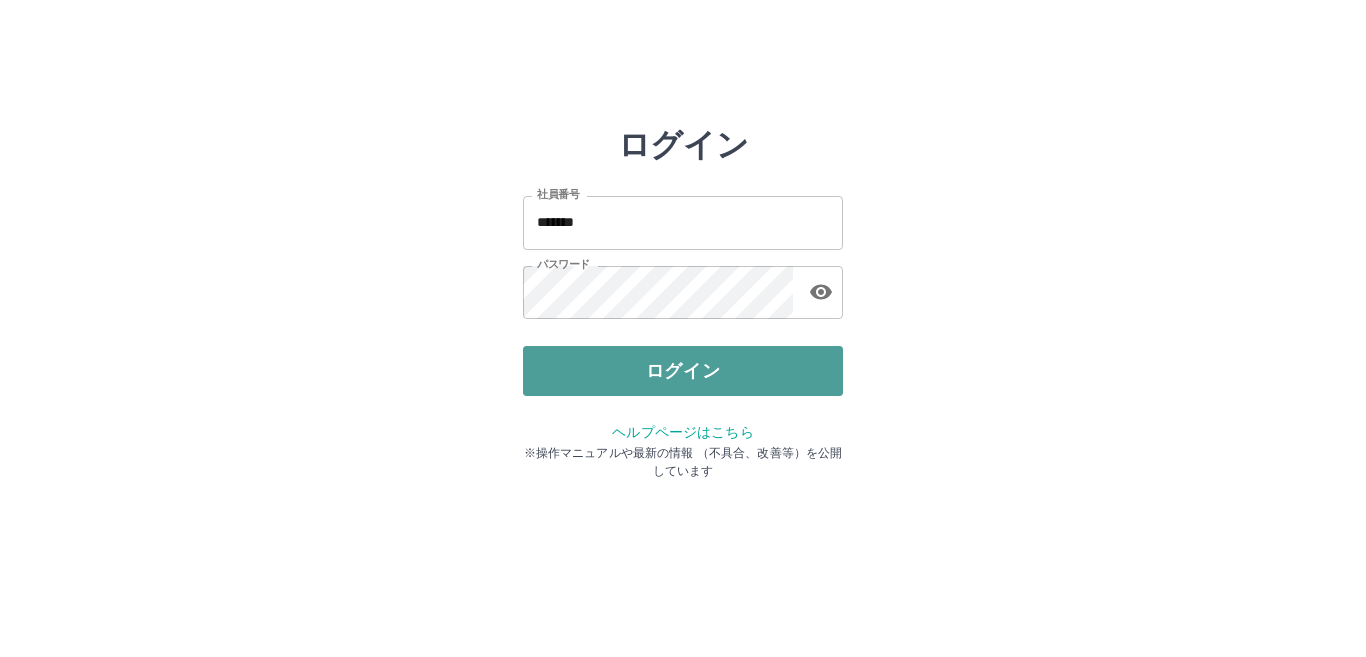 click on "ログイン" at bounding box center [683, 371] 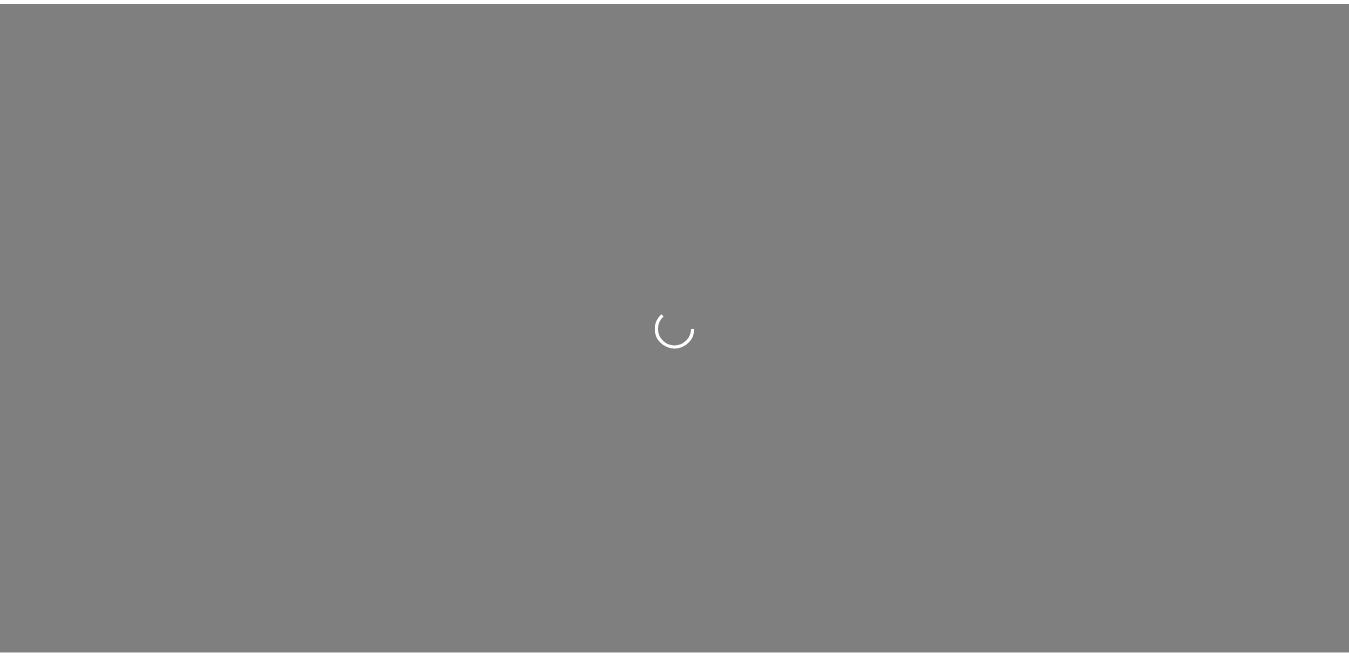 scroll, scrollTop: 0, scrollLeft: 0, axis: both 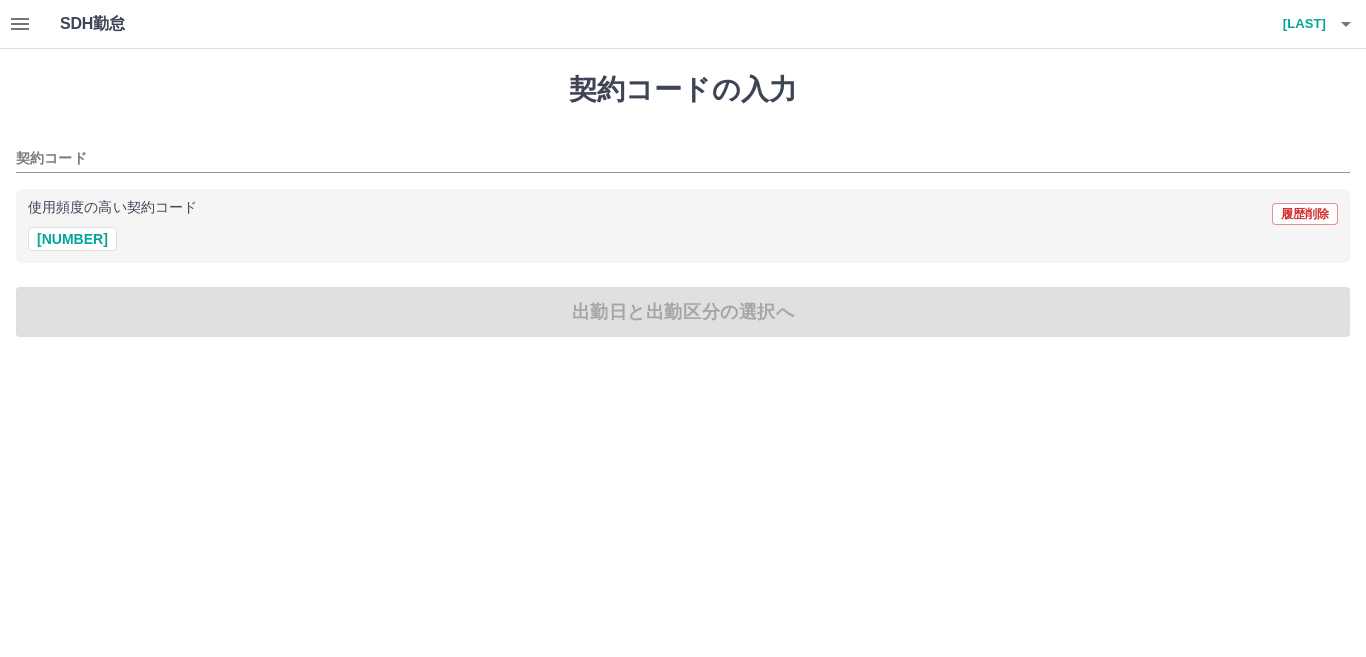 click at bounding box center (20, 24) 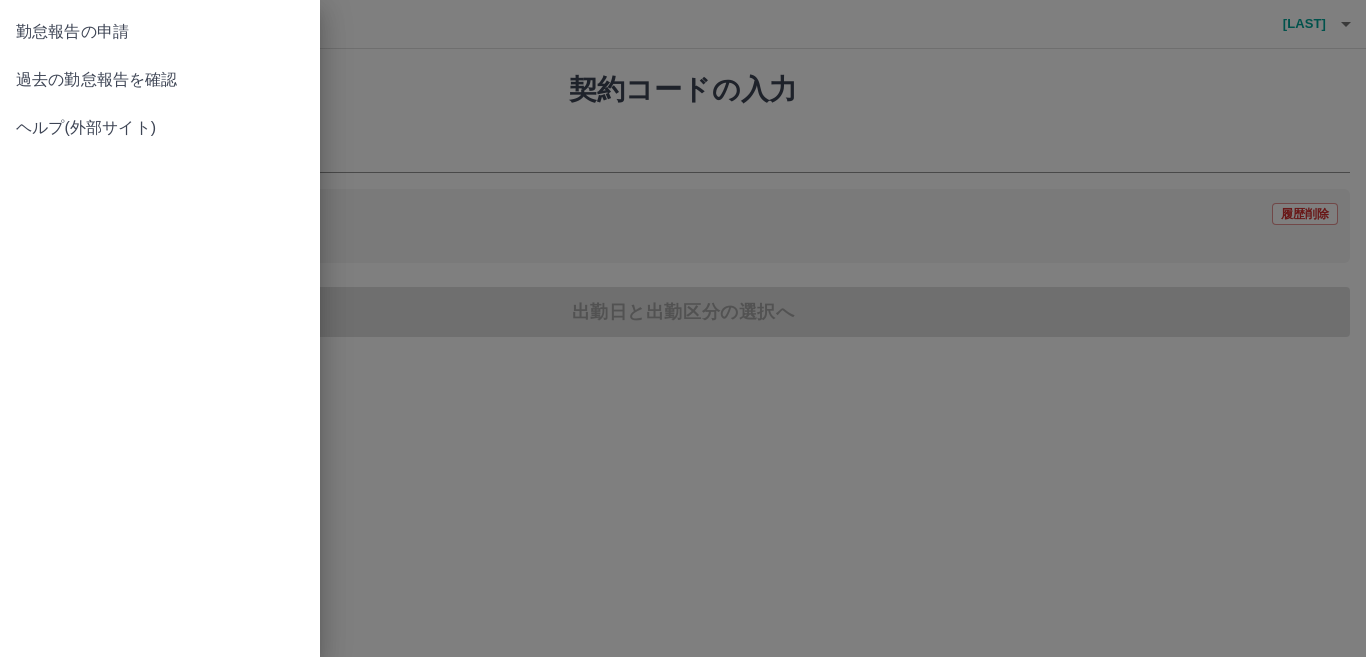 click on "勤怠報告の申請" at bounding box center (160, 32) 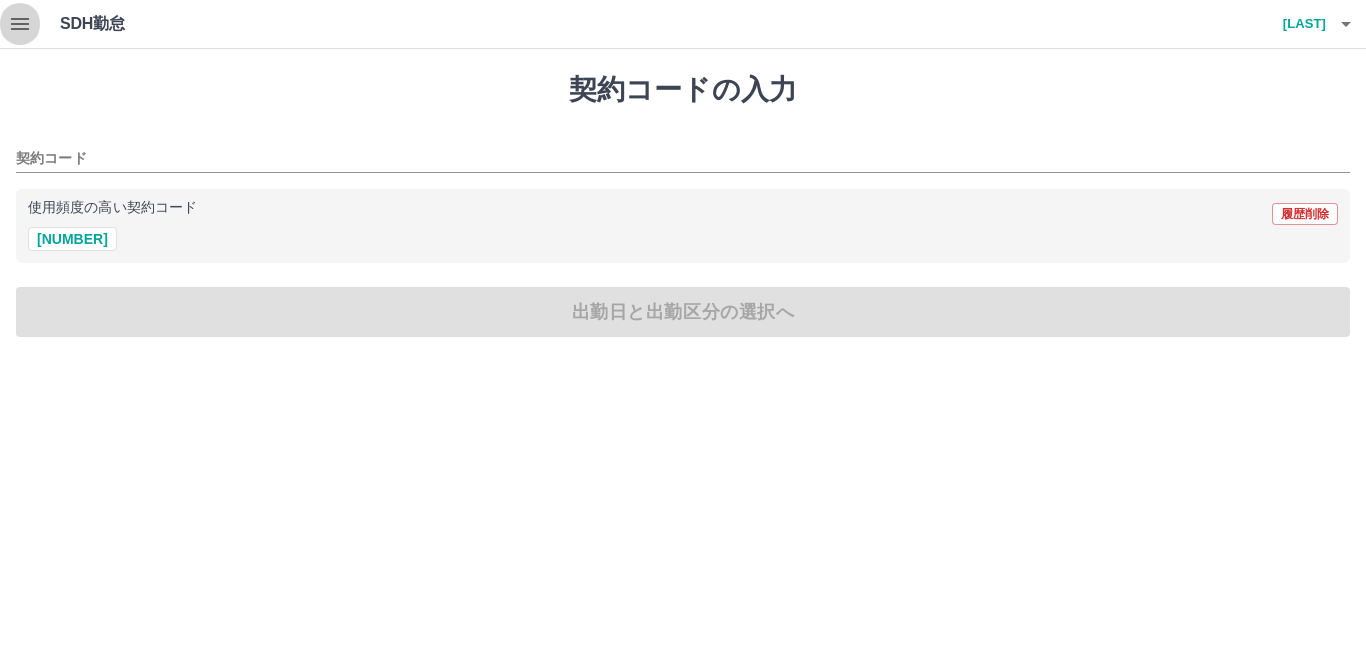 click 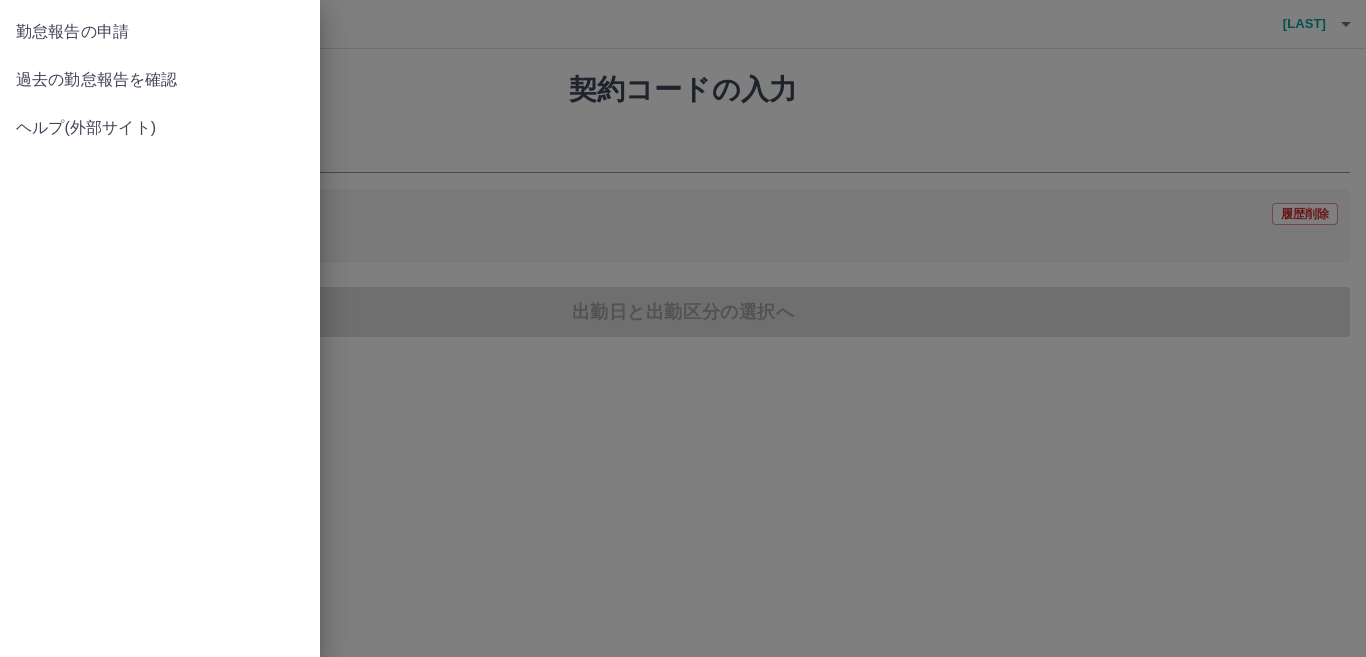 click on "過去の勤怠報告を確認" at bounding box center [160, 80] 